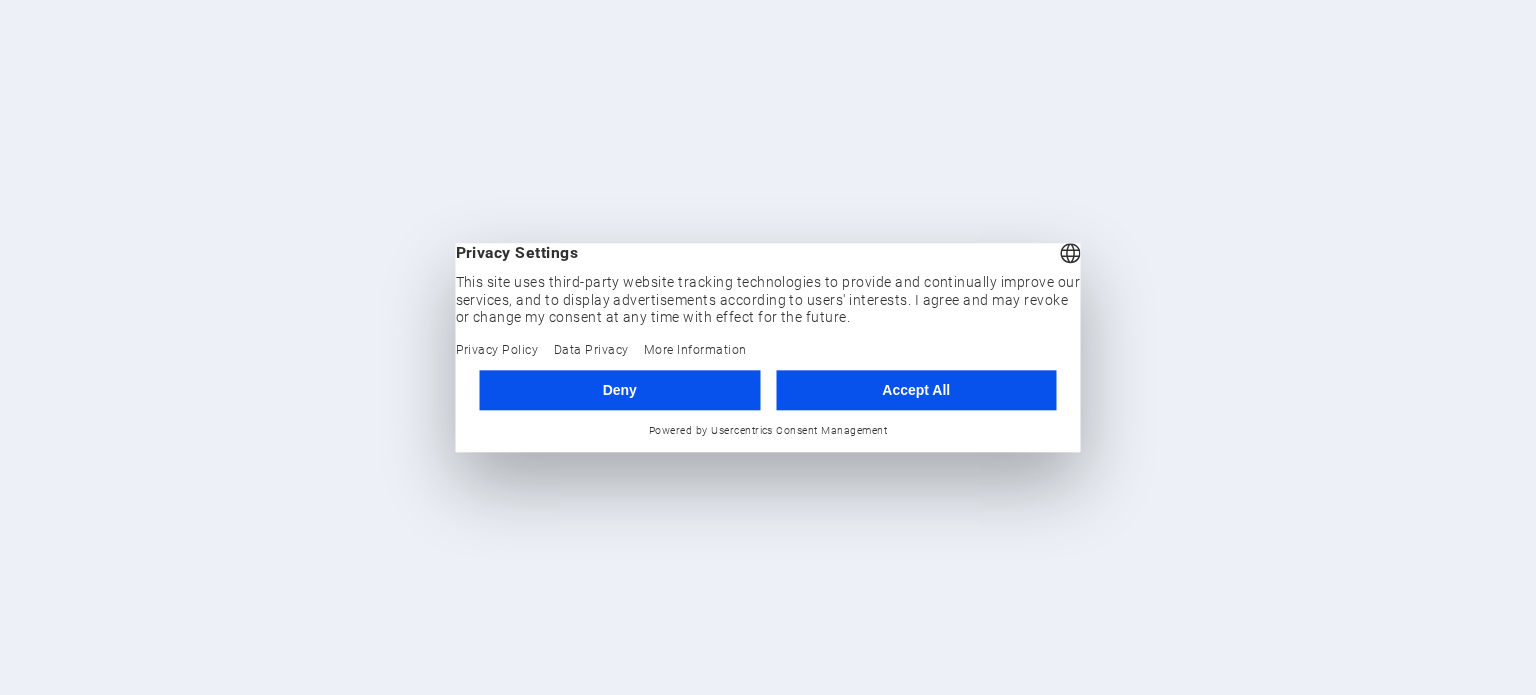 scroll, scrollTop: 0, scrollLeft: 0, axis: both 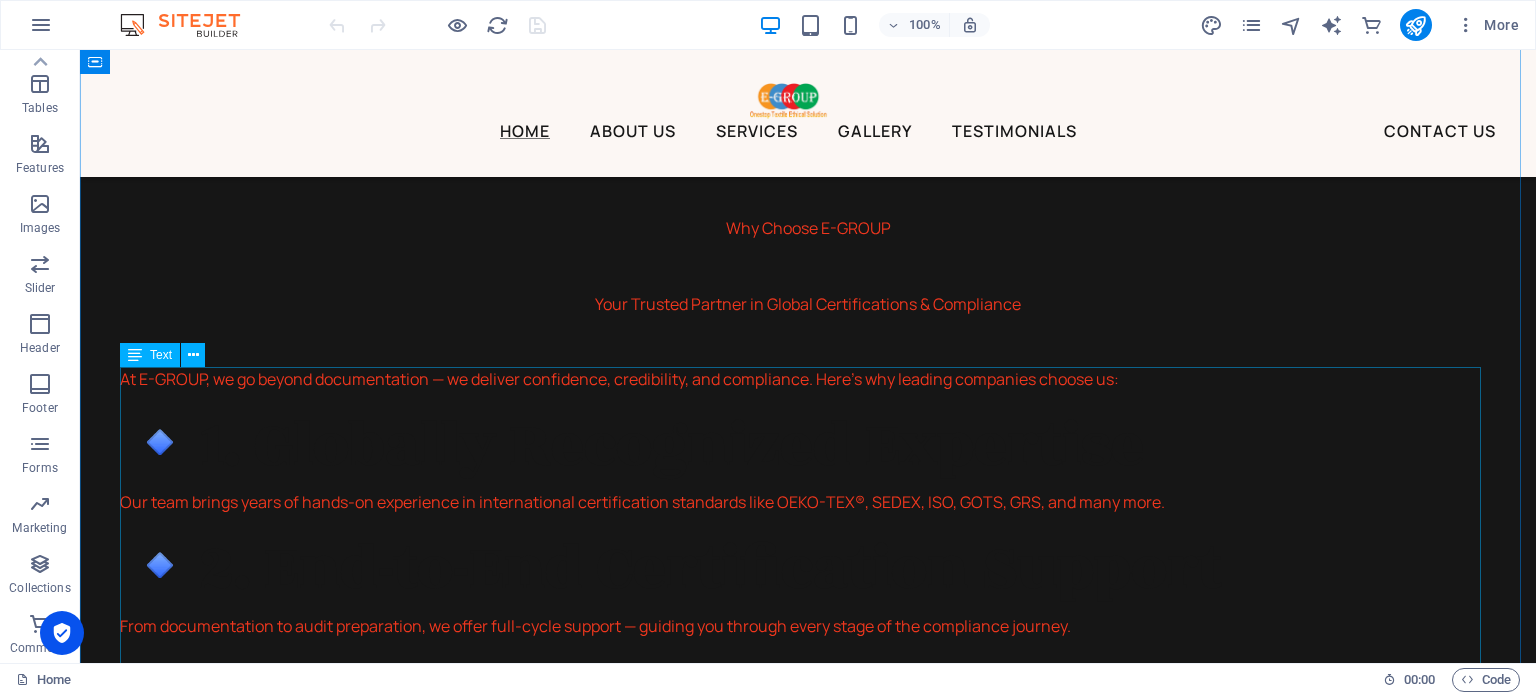 click on "At E-GROUP, we go beyond documentation — we deliver confidence, credibility, and compliance. Here’s why leading companies choose us: 🔹  1. Globally Recognized Expertise Our team brings years of hands-on experience in international certification standards like OEKO-TEX®, SEDEX, ISO, GOTS, GRS, and many more. 🔹  2. End-to-End Certification Support From documentation to audit preparation, we offer full-cycle support — guiding you through every stage of the compliance journey. 🔹  3. Fast & Reliable Service We value your time. Our streamlined processes and expert team ensure on-time delivery of all services with no compromise in quality. 🔹  4. Industry-Specific Solutions We understand the unique needs of the textile, garment, leather, packaging, and manufacturing sectors — and tailor our services accordingly. 🔹  5. Confidentiality & Integrity Your trust matters. We maintain the highest standards of confidentiality, professionalism, and ethical conduct in every interaction. 🔹  🔹" at bounding box center (808, 811) 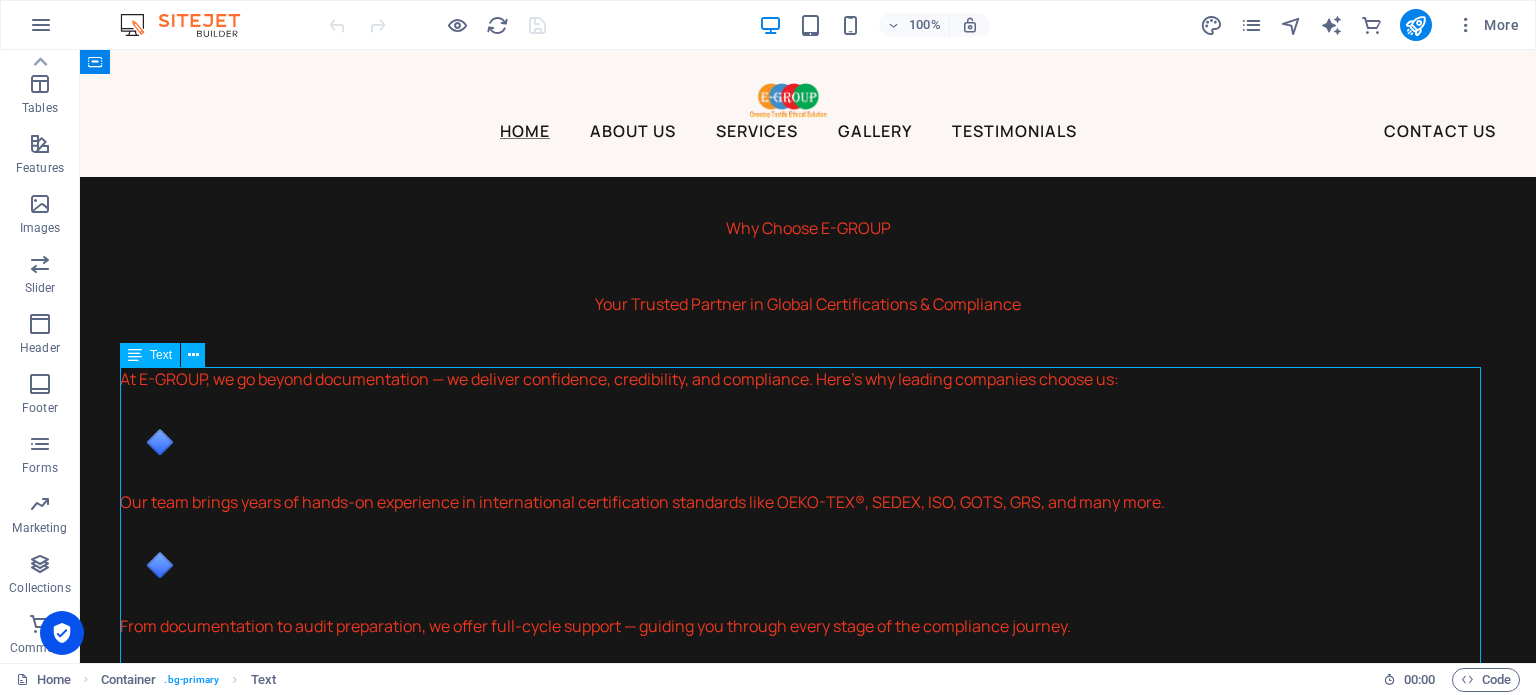 click on "At E-GROUP, we go beyond documentation — we deliver confidence, credibility, and compliance. Here’s why leading companies choose us: 🔹  1. Globally Recognized Expertise Our team brings years of hands-on experience in international certification standards like OEKO-TEX®, SEDEX, ISO, GOTS, GRS, and many more. 🔹  2. End-to-End Certification Support From documentation to audit preparation, we offer full-cycle support — guiding you through every stage of the compliance journey. 🔹  3. Fast & Reliable Service We value your time. Our streamlined processes and expert team ensure on-time delivery of all services with no compromise in quality. 🔹  4. Industry-Specific Solutions We understand the unique needs of the textile, garment, leather, packaging, and manufacturing sectors — and tailor our services accordingly. 🔹  5. Confidentiality & Integrity Your trust matters. We maintain the highest standards of confidentiality, professionalism, and ethical conduct in every interaction. 🔹  🔹" at bounding box center [808, 811] 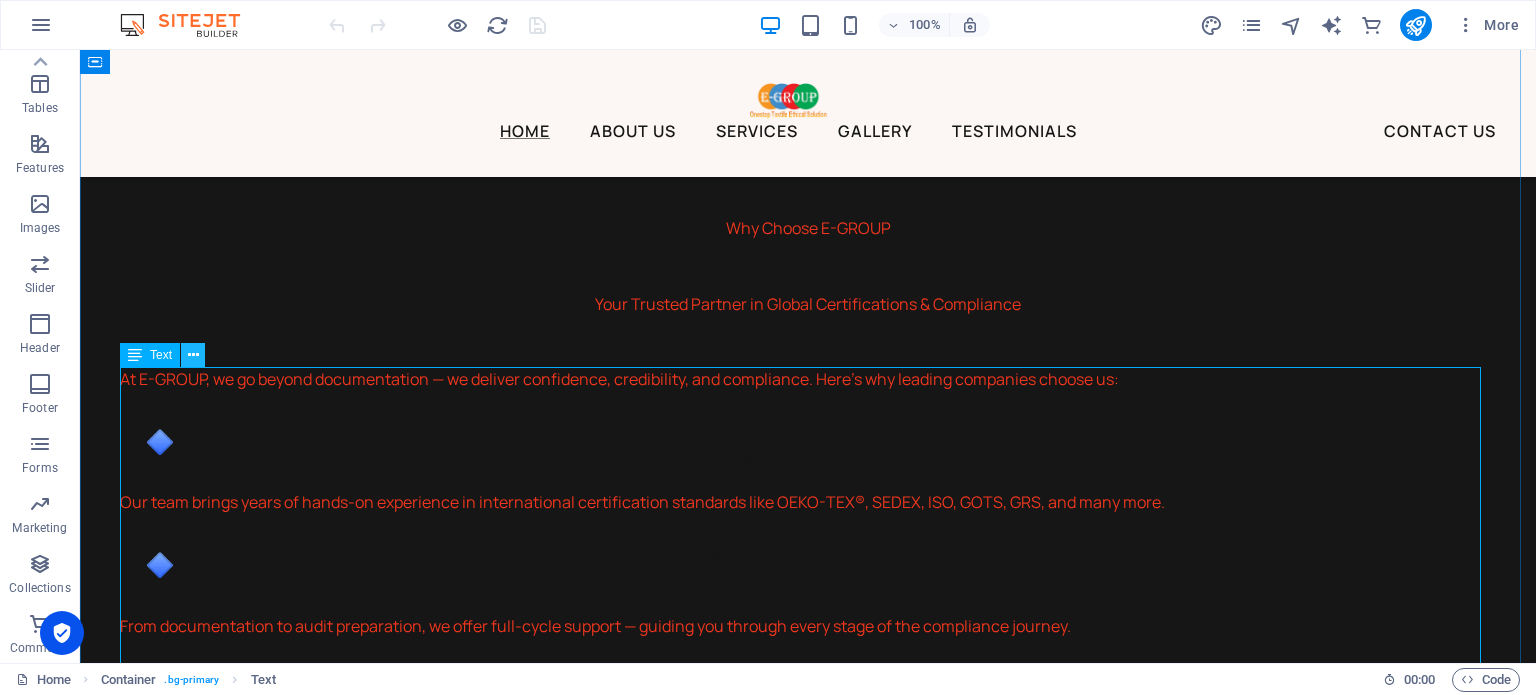 click at bounding box center (193, 355) 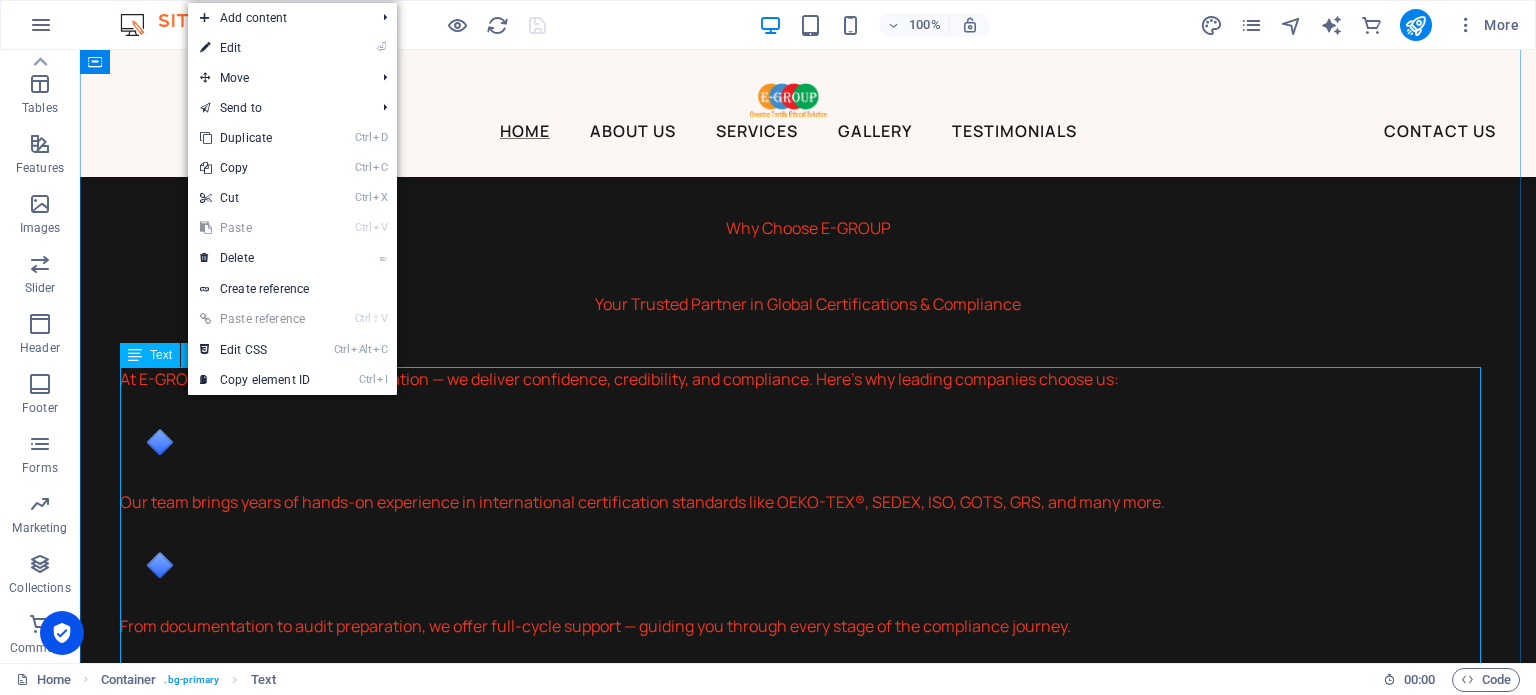 click on "Text" at bounding box center (161, 355) 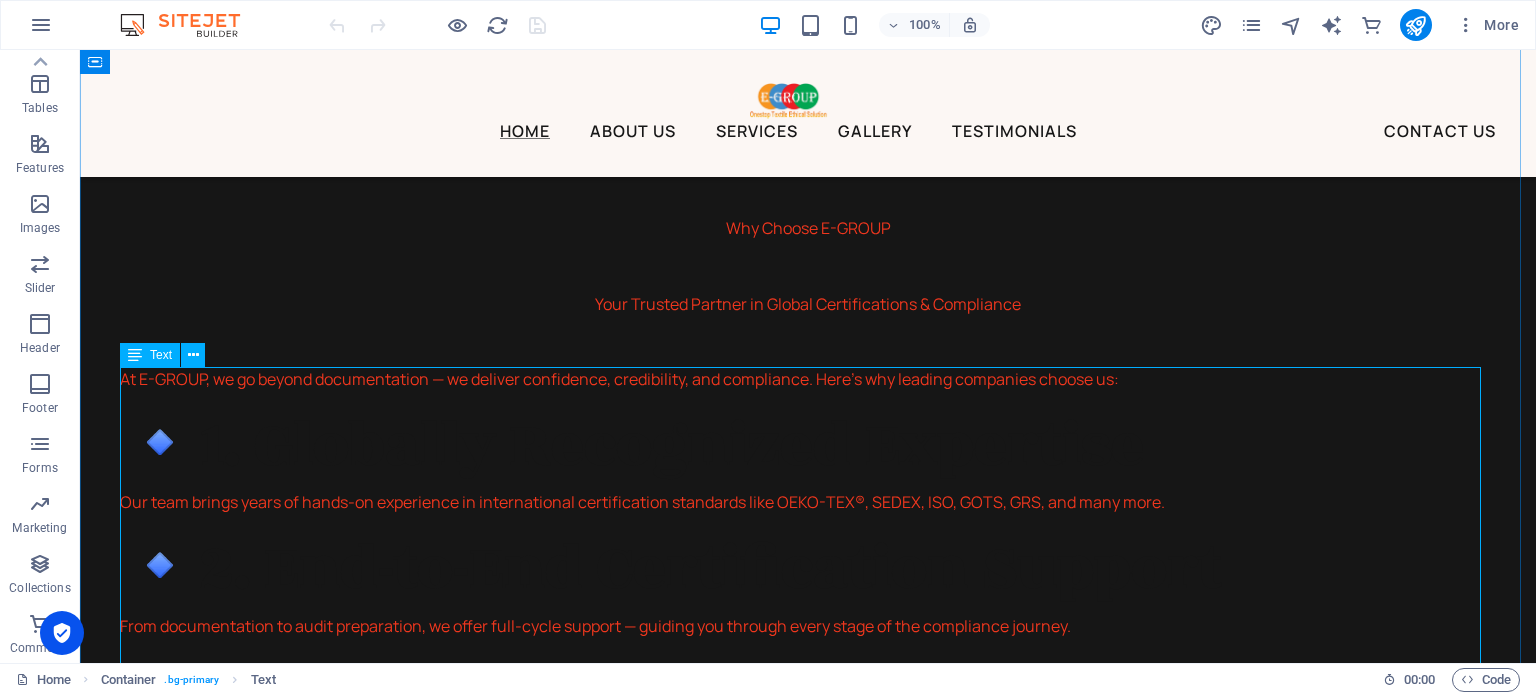 click at bounding box center (135, 355) 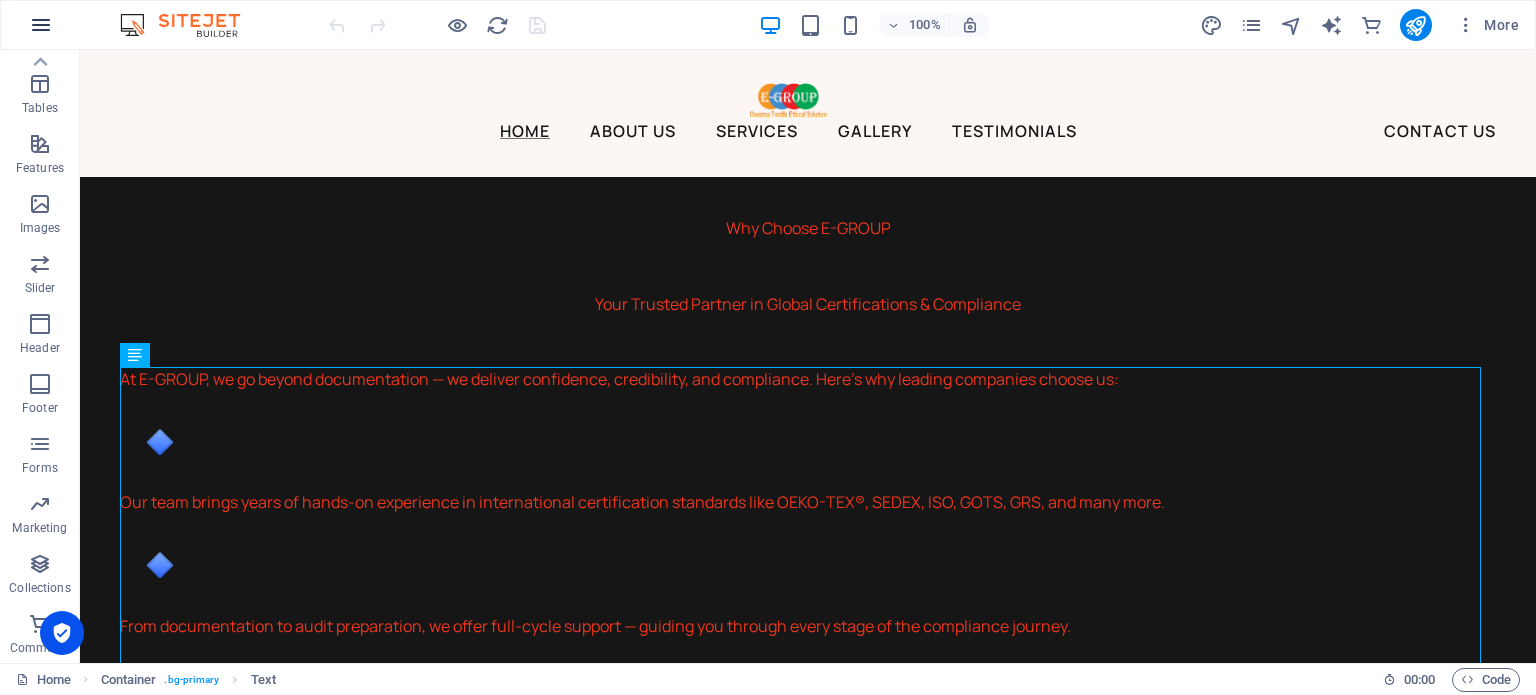 click at bounding box center (41, 25) 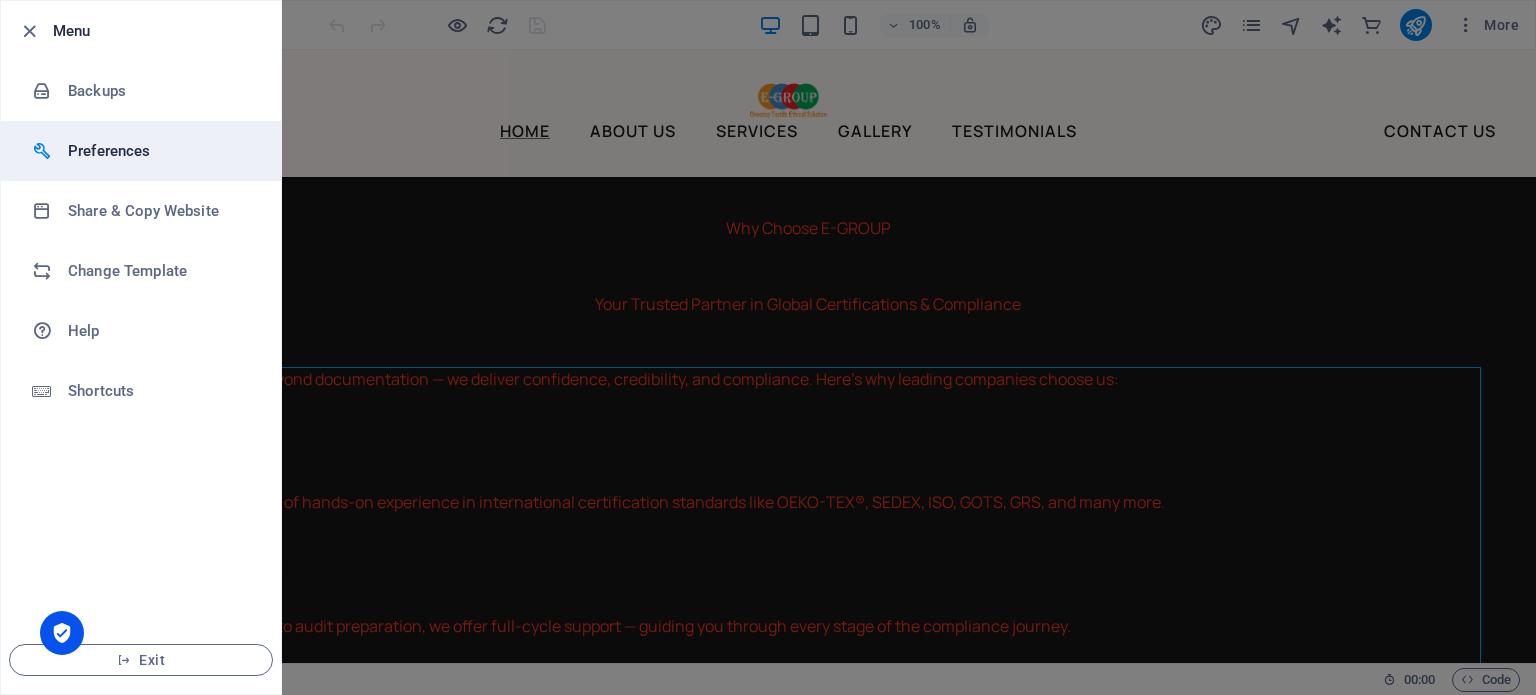 click on "Preferences" at bounding box center (160, 151) 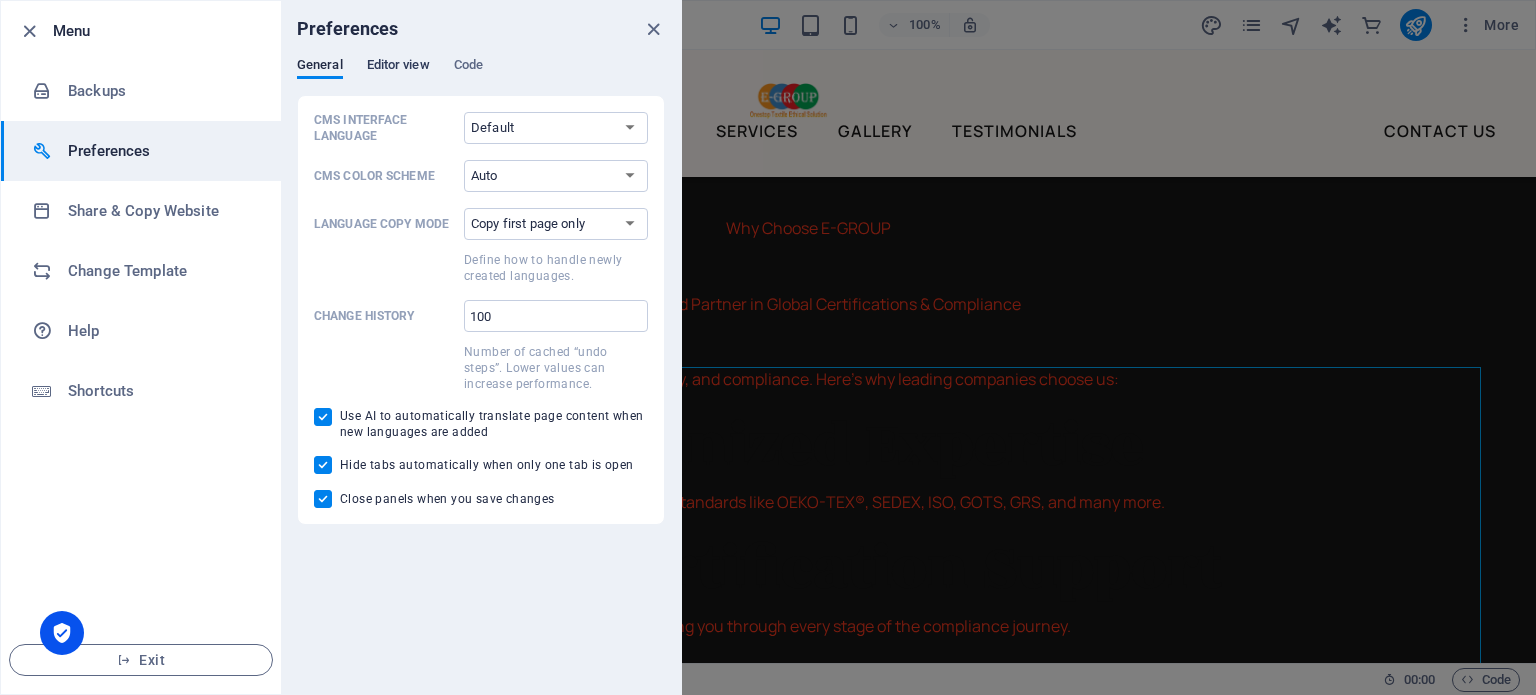click on "Editor view" at bounding box center [398, 67] 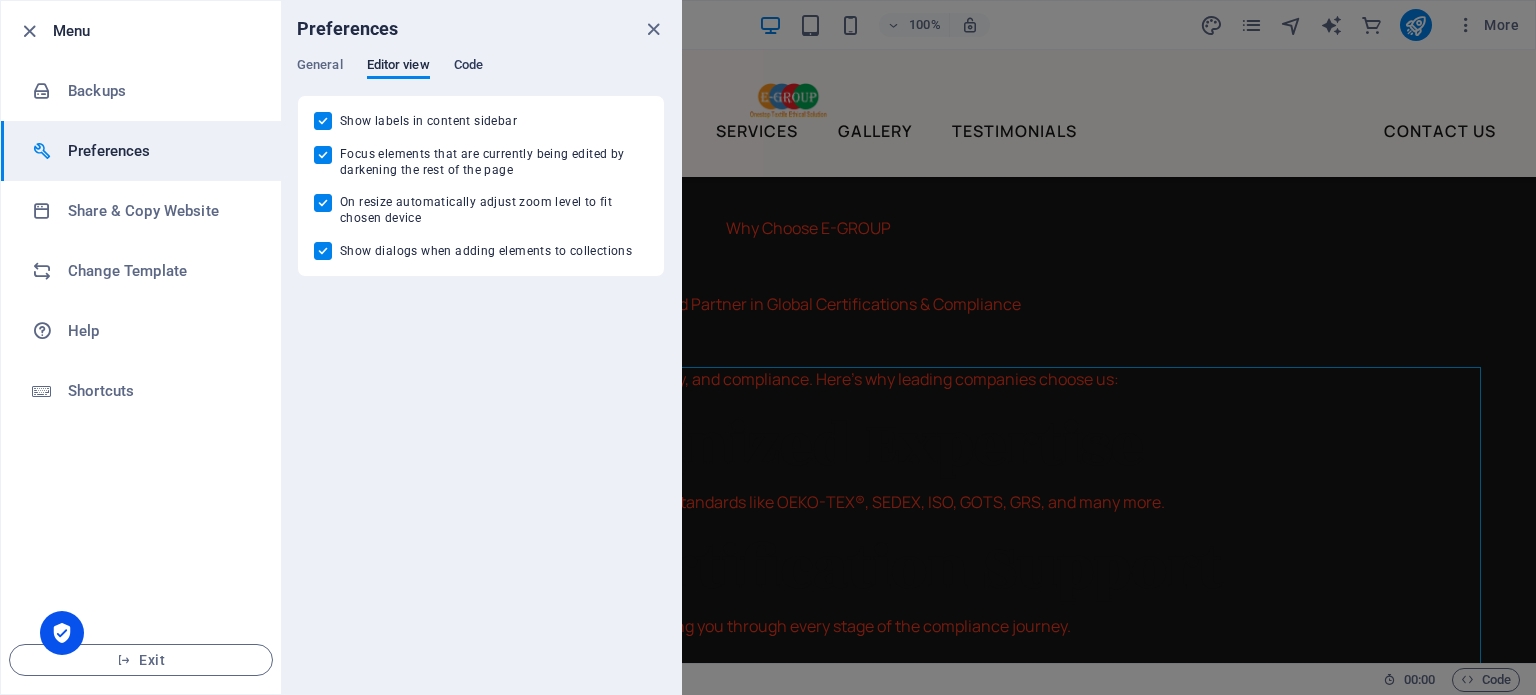 click on "Code" at bounding box center [468, 67] 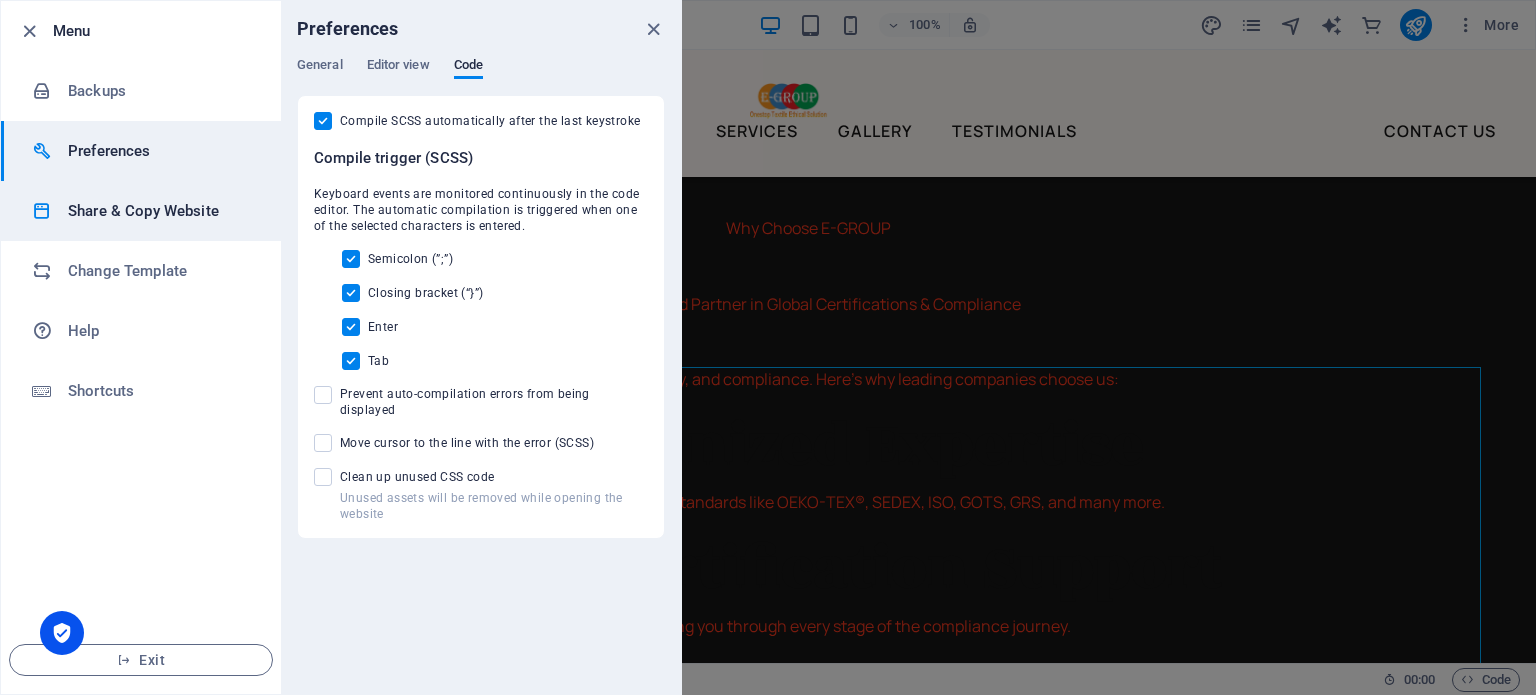 click on "Share & Copy Website" at bounding box center [160, 211] 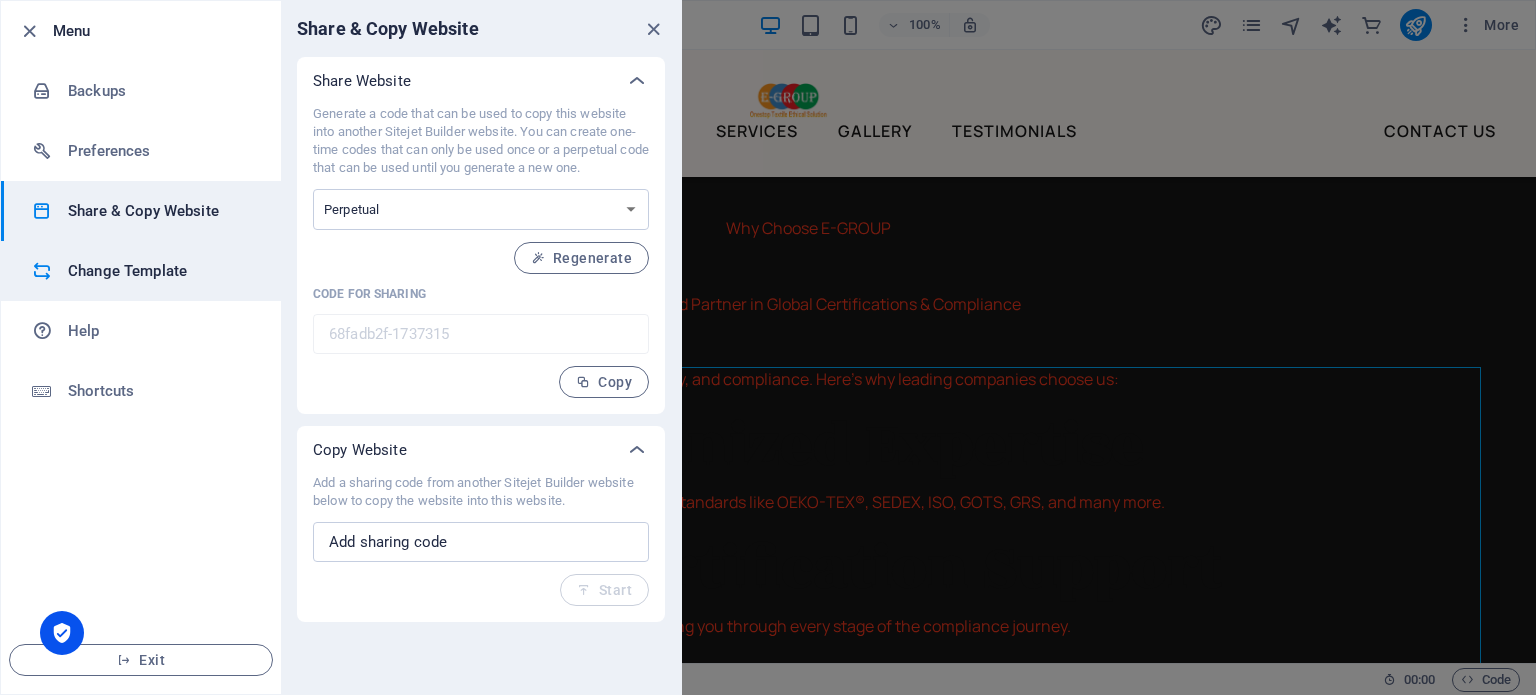 click on "Change Template" at bounding box center [160, 271] 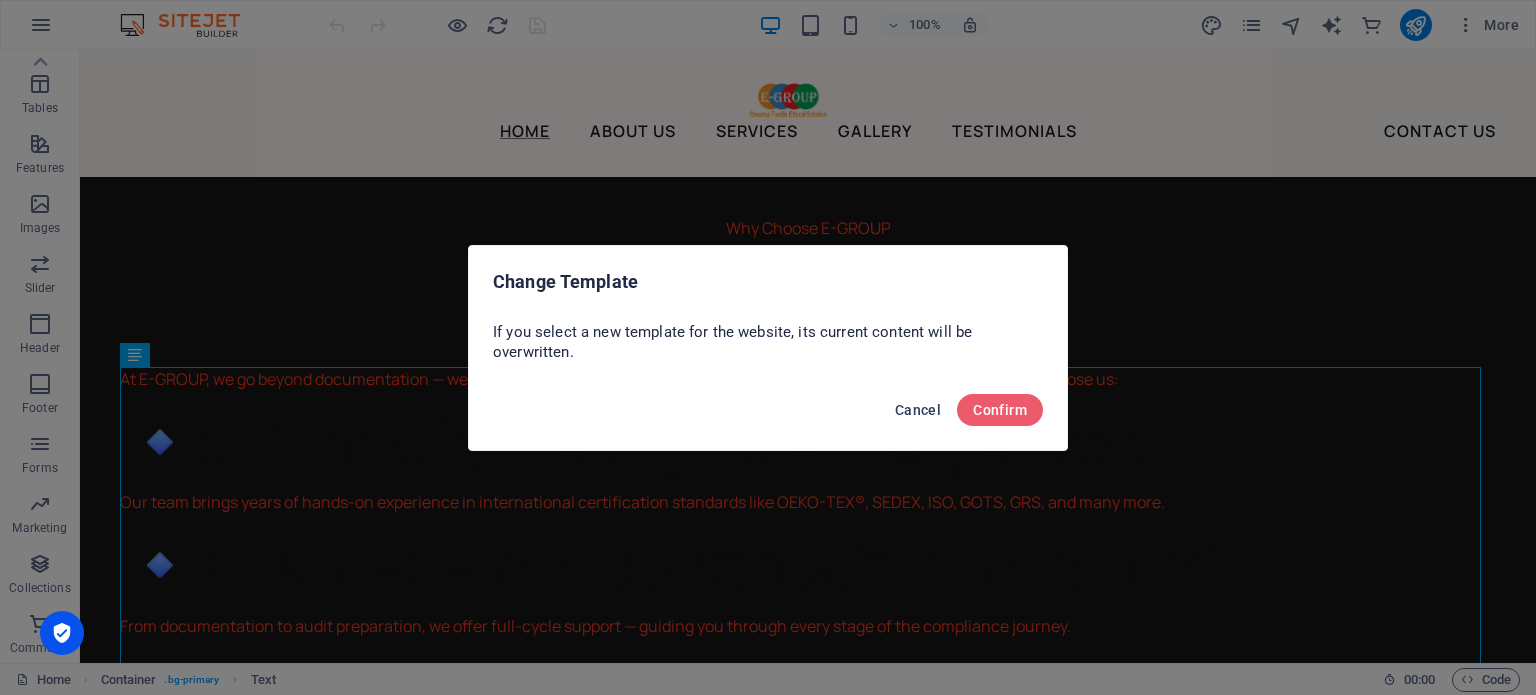 click on "Cancel" at bounding box center (918, 410) 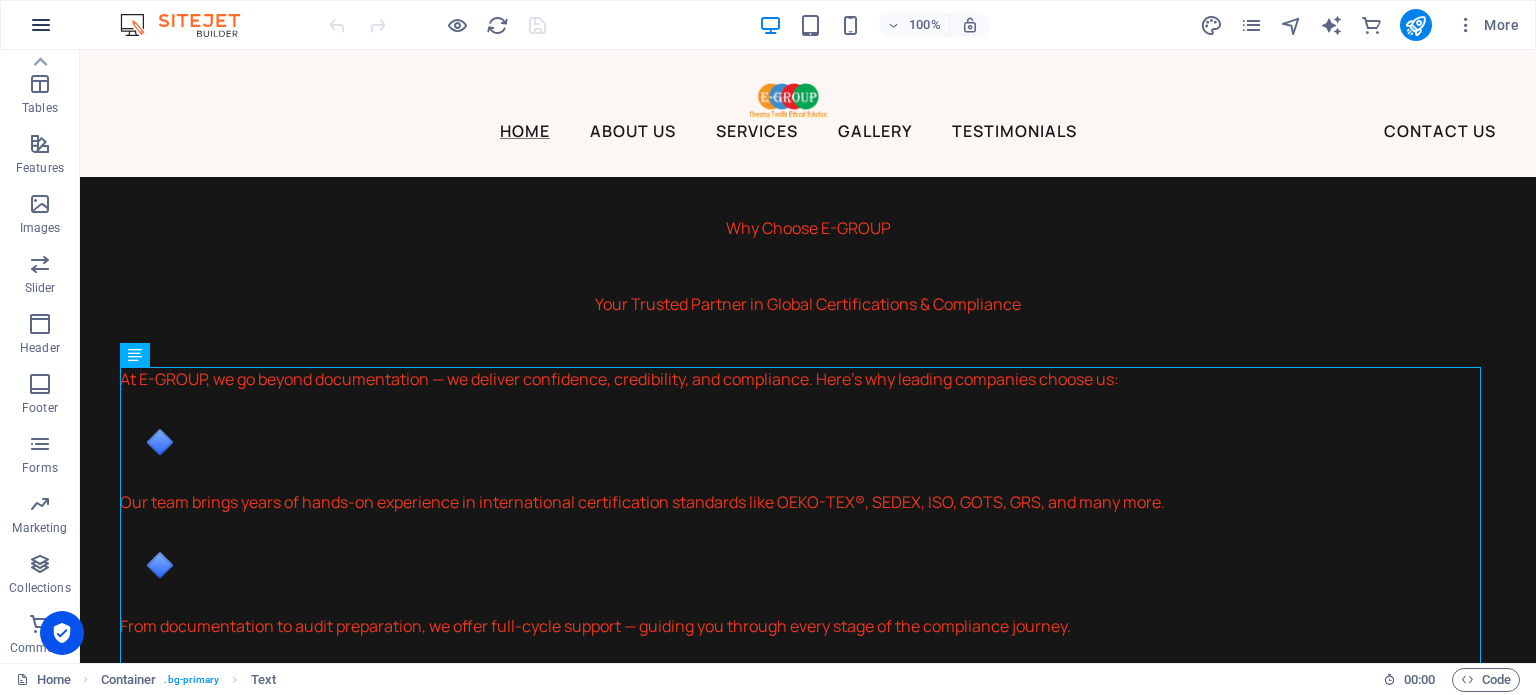click at bounding box center [41, 25] 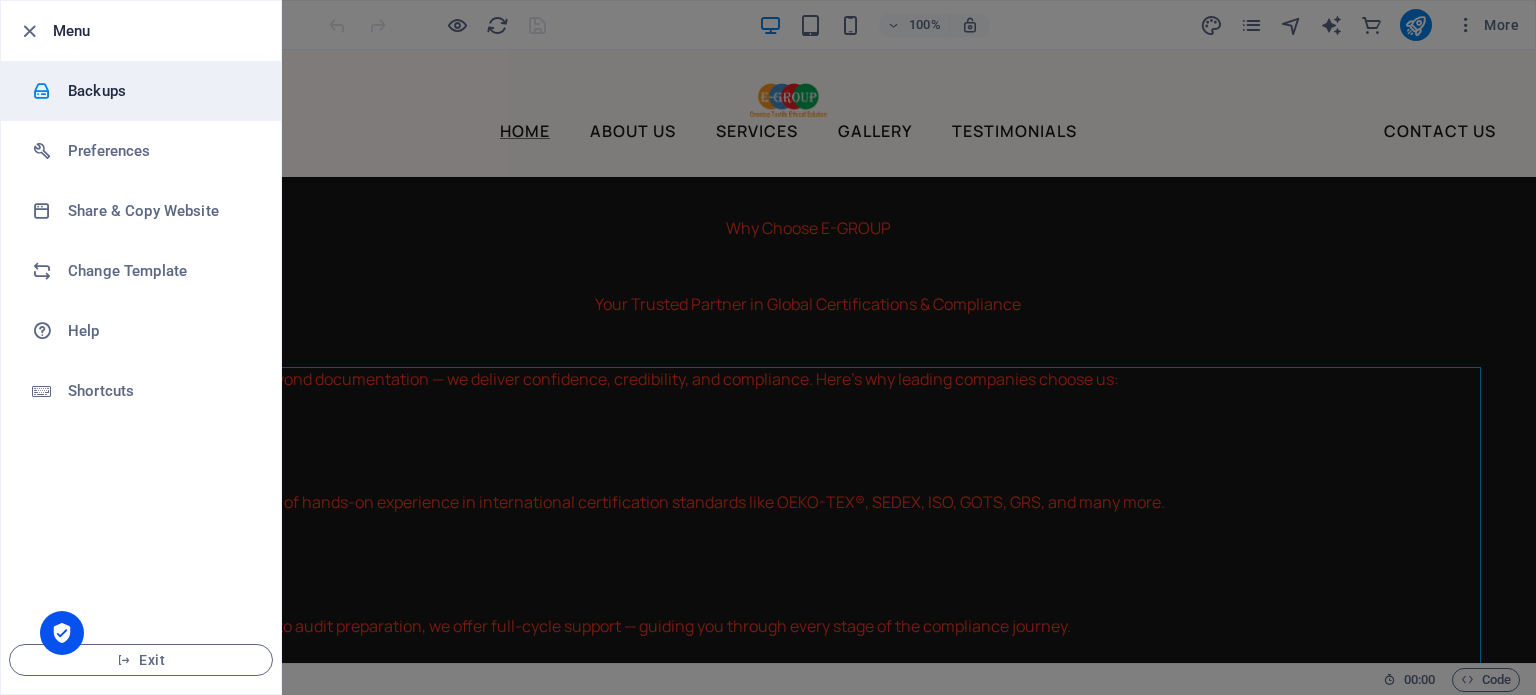 click on "Backups" at bounding box center (160, 91) 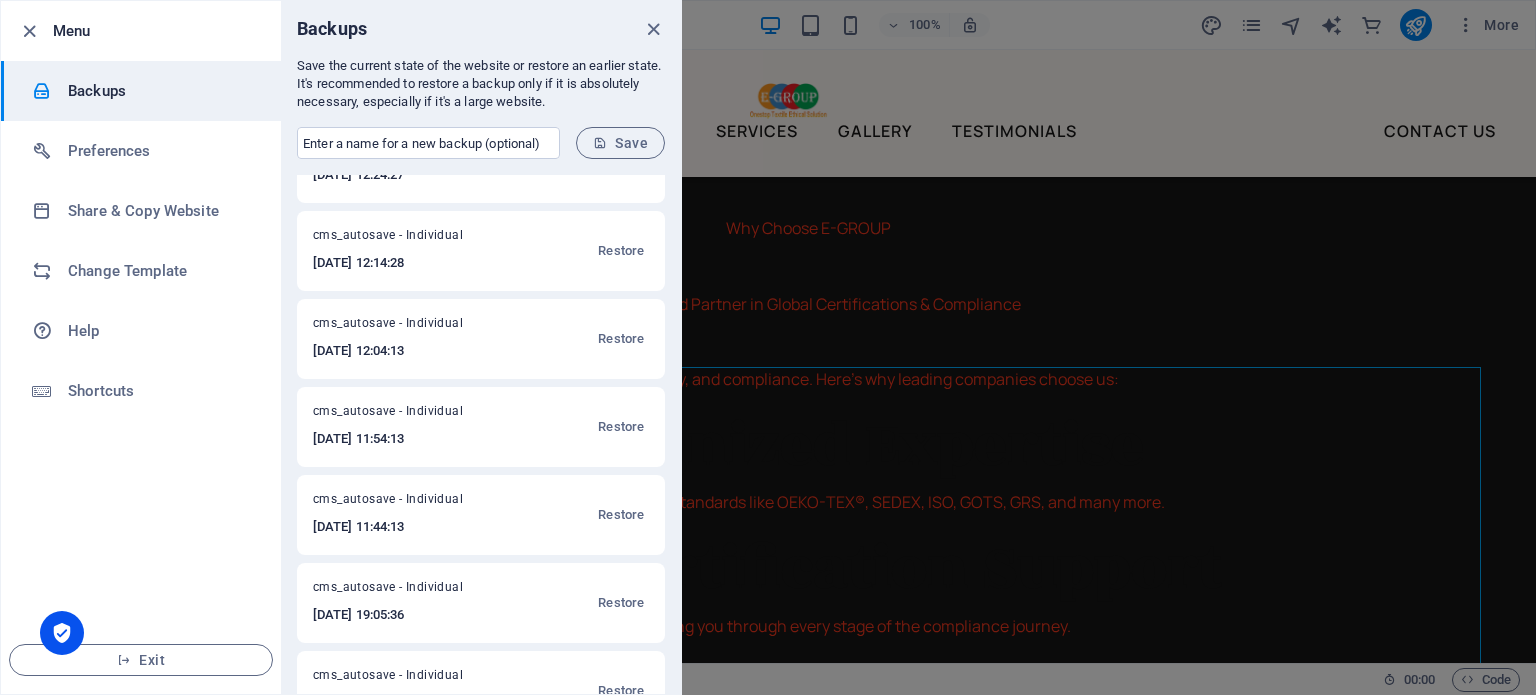 scroll, scrollTop: 6528, scrollLeft: 0, axis: vertical 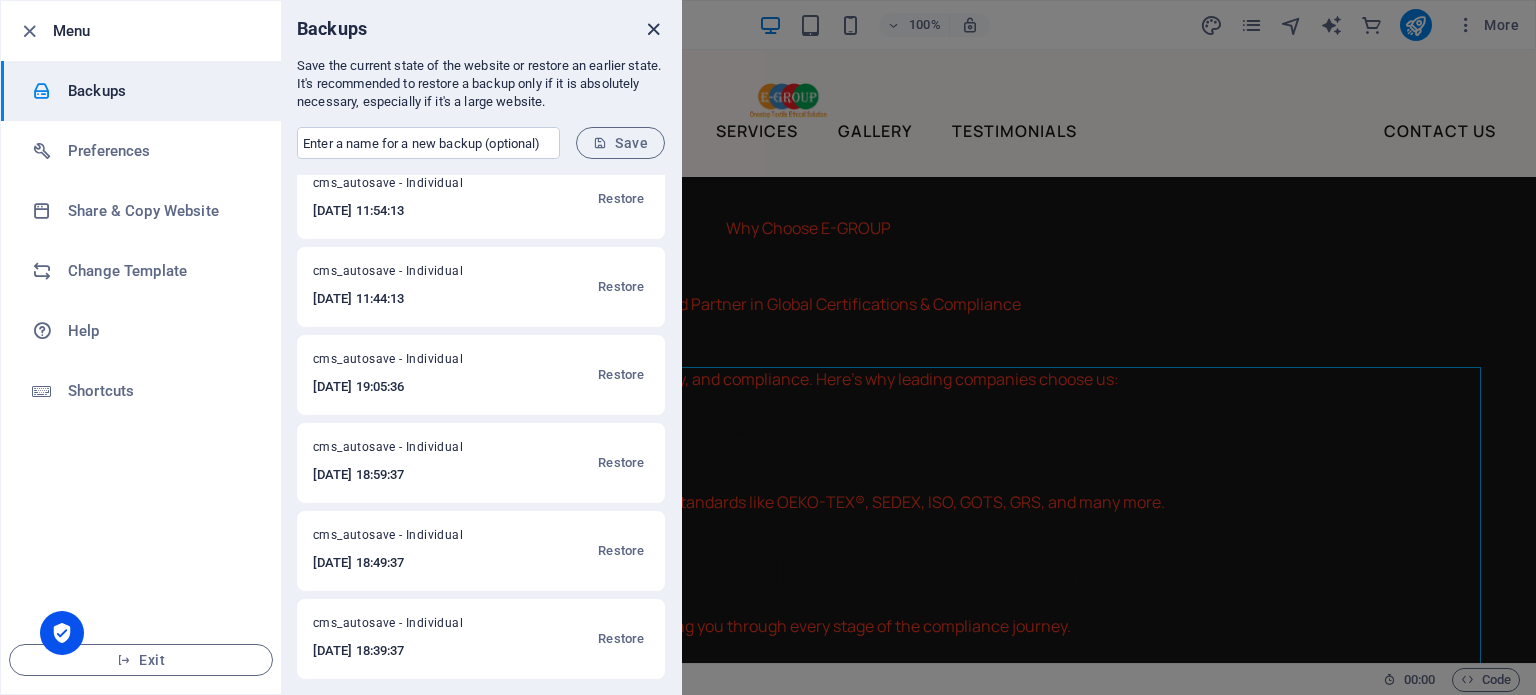 drag, startPoint x: 648, startPoint y: 26, endPoint x: 738, endPoint y: 37, distance: 90.66973 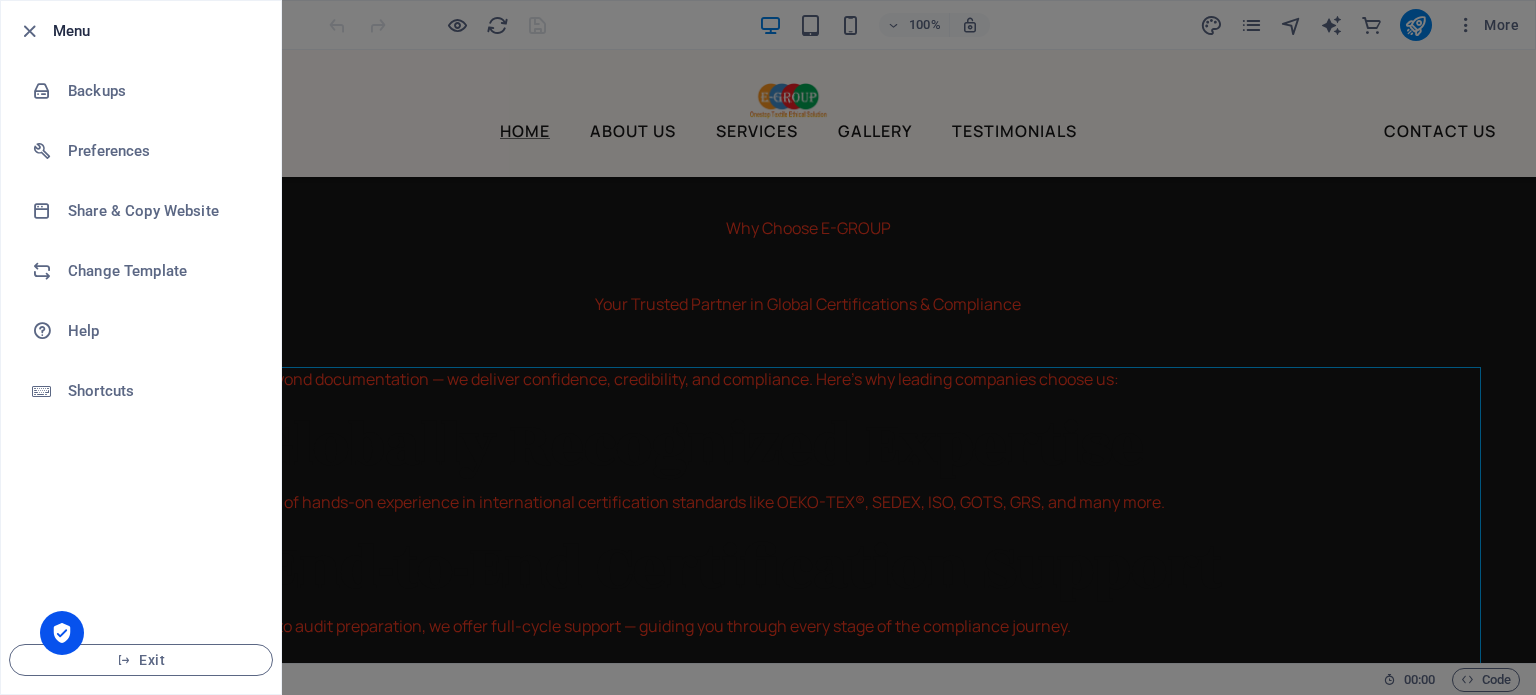 click at bounding box center [768, 347] 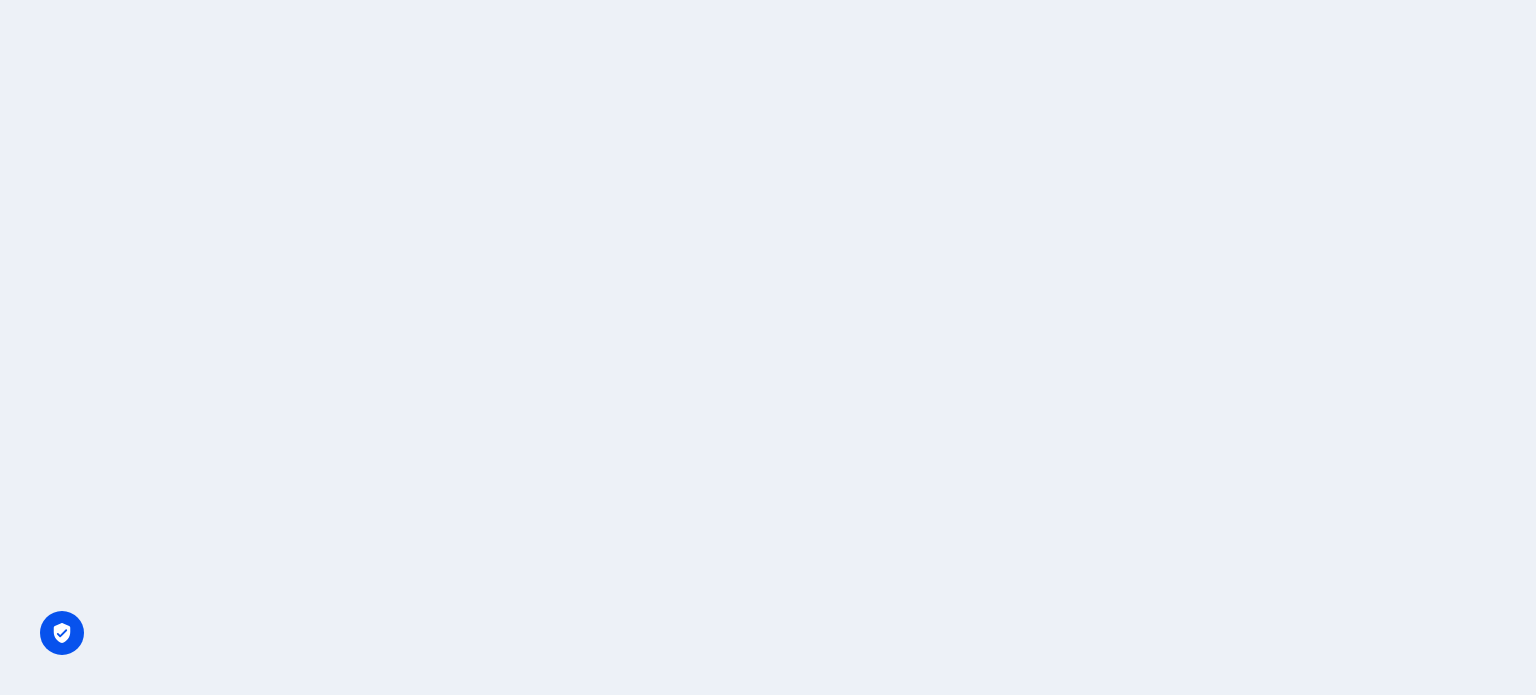 scroll, scrollTop: 0, scrollLeft: 0, axis: both 